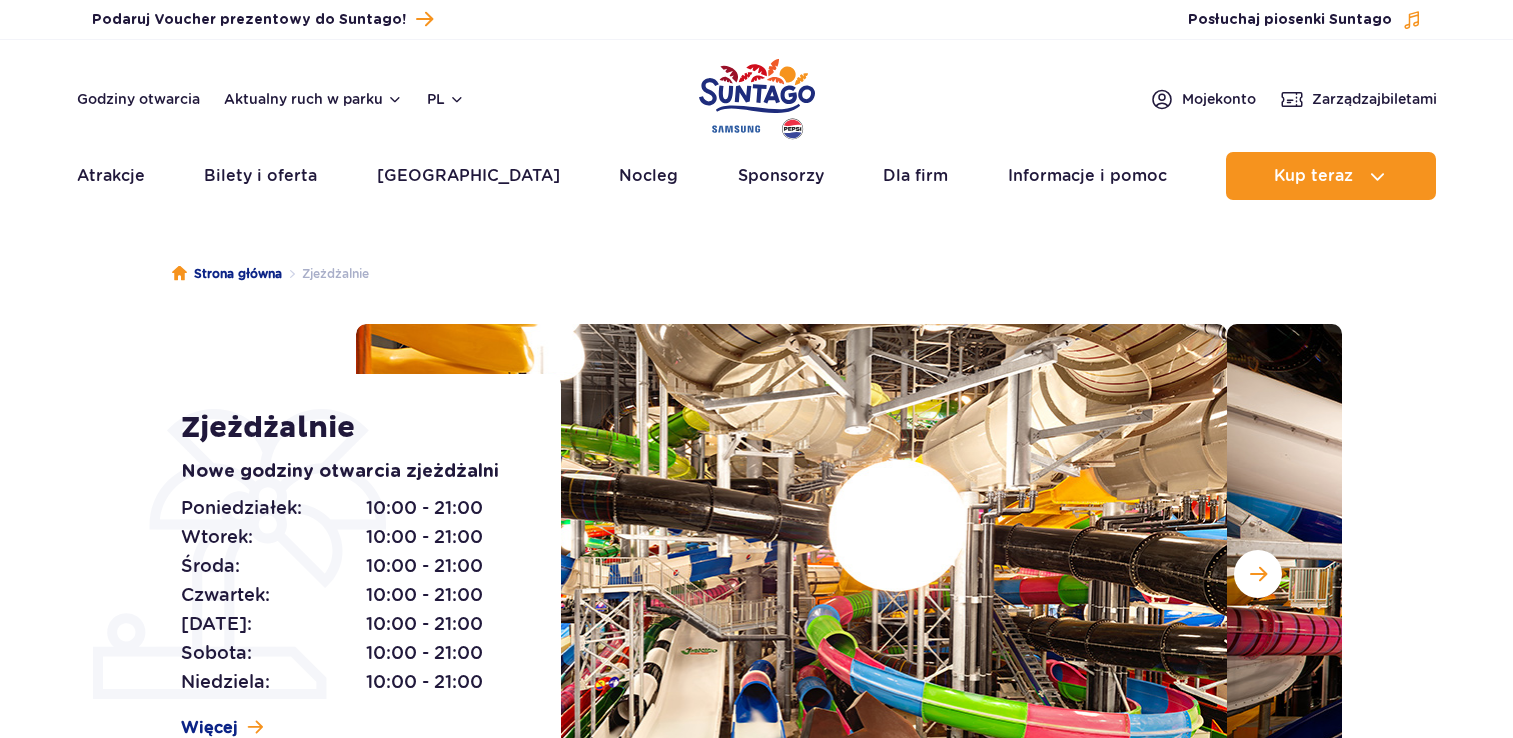 scroll, scrollTop: 0, scrollLeft: 0, axis: both 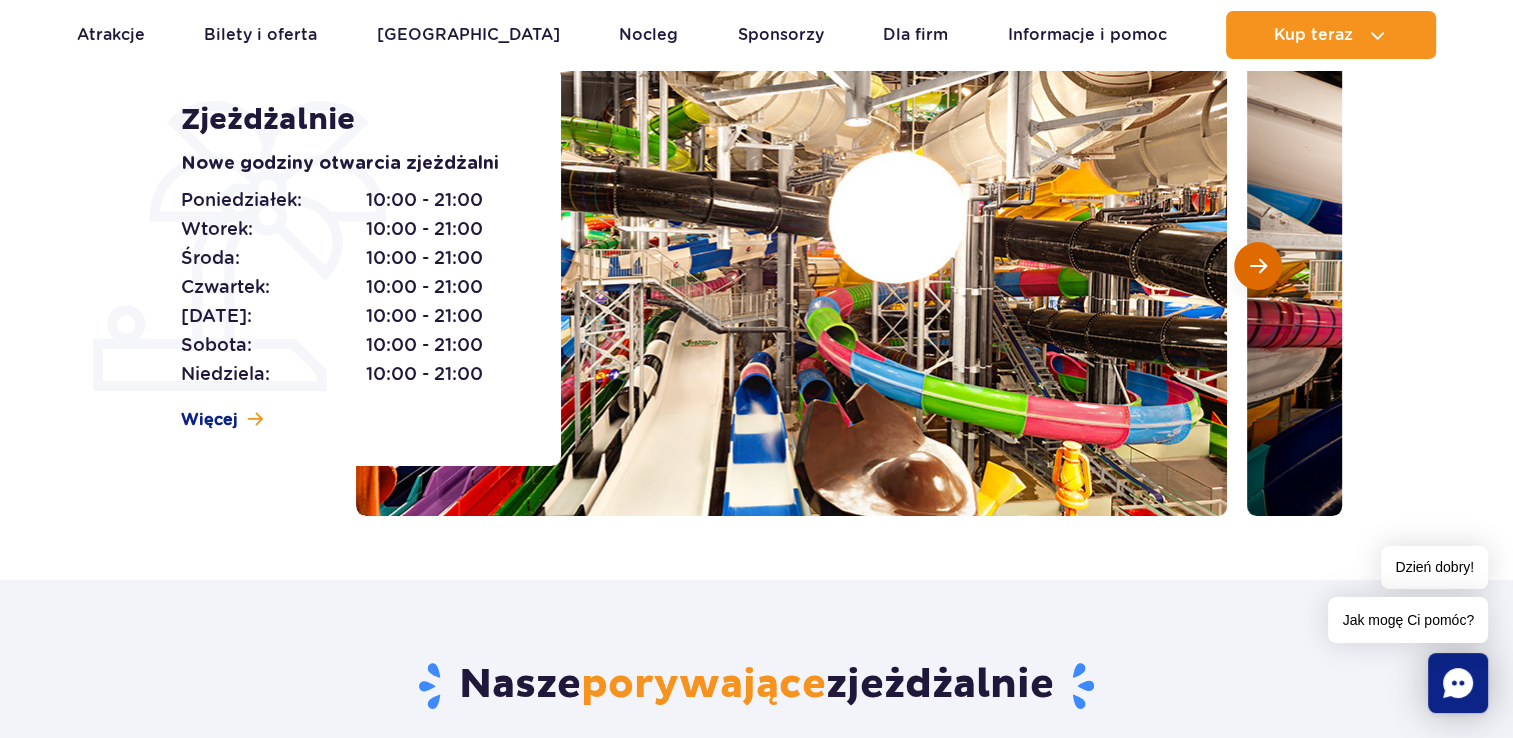 click at bounding box center (1258, 266) 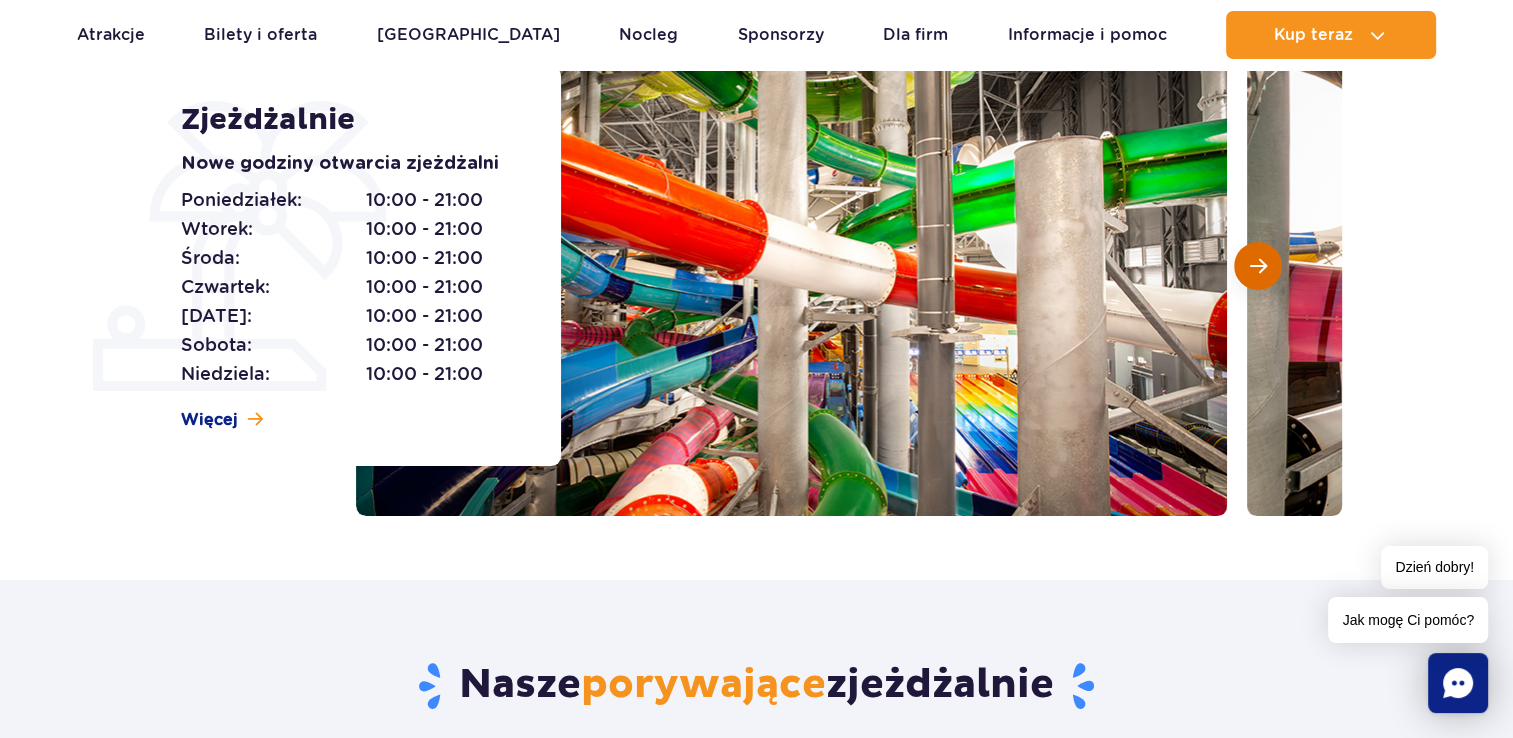 click at bounding box center [1258, 266] 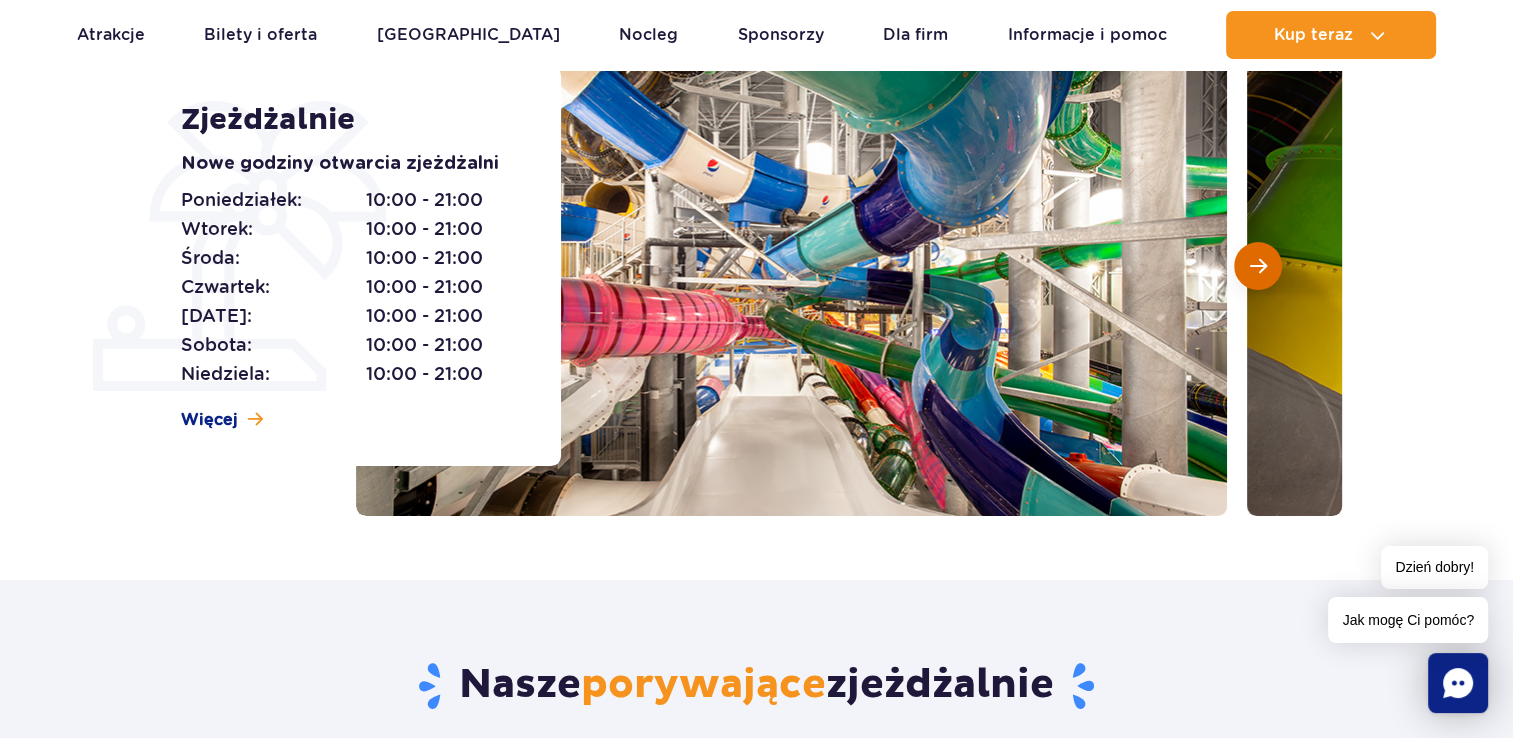 click at bounding box center (1258, 266) 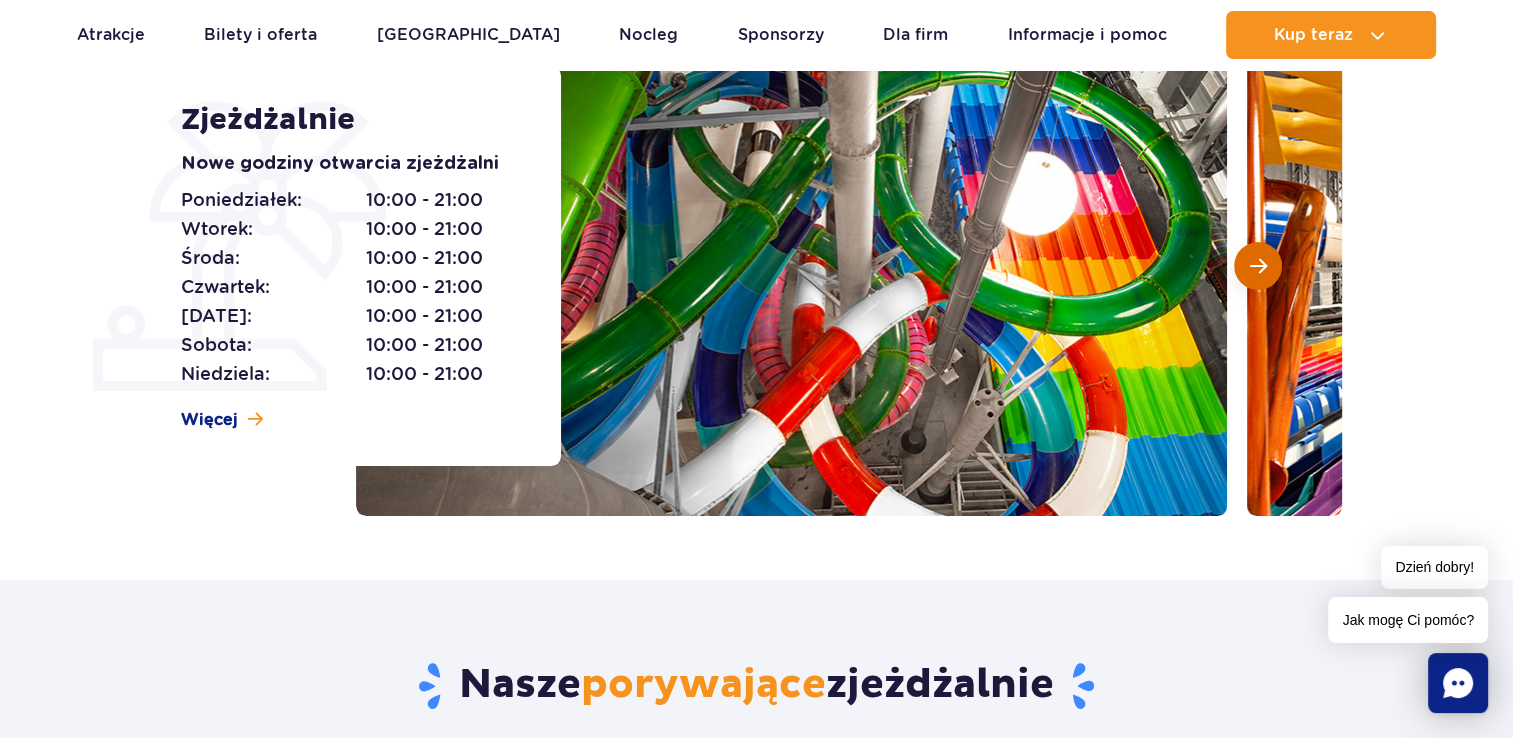 click at bounding box center [1258, 266] 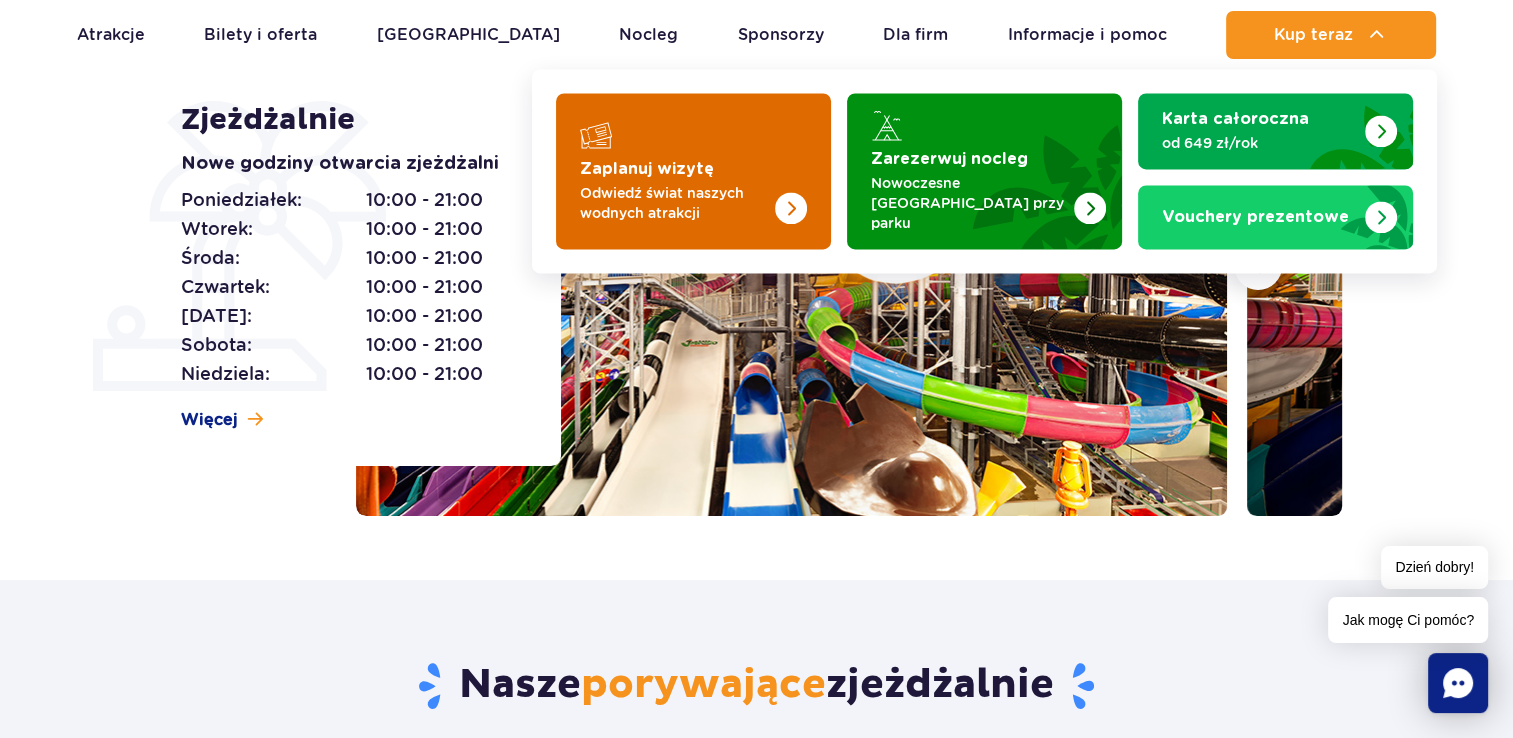 click at bounding box center [693, 171] 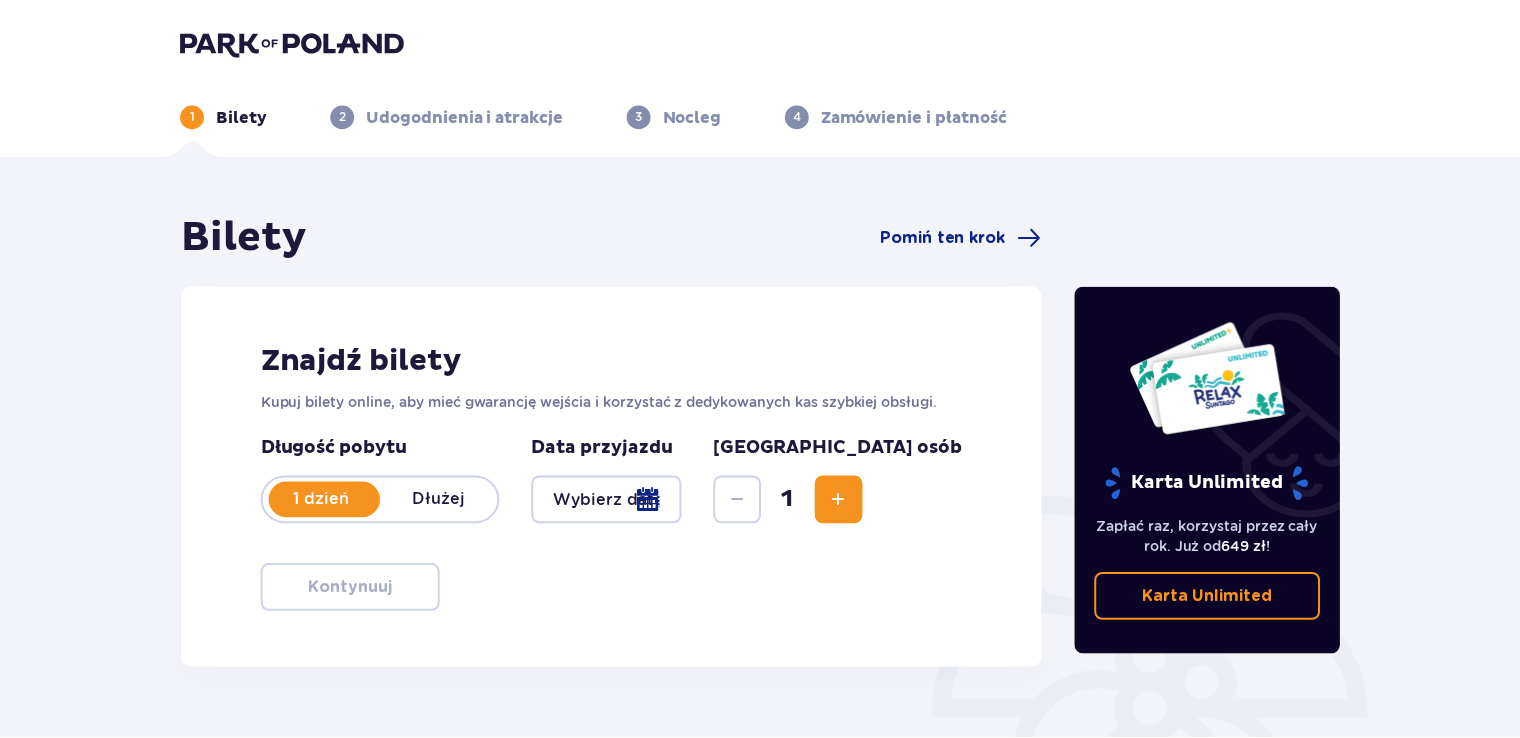 scroll, scrollTop: 0, scrollLeft: 0, axis: both 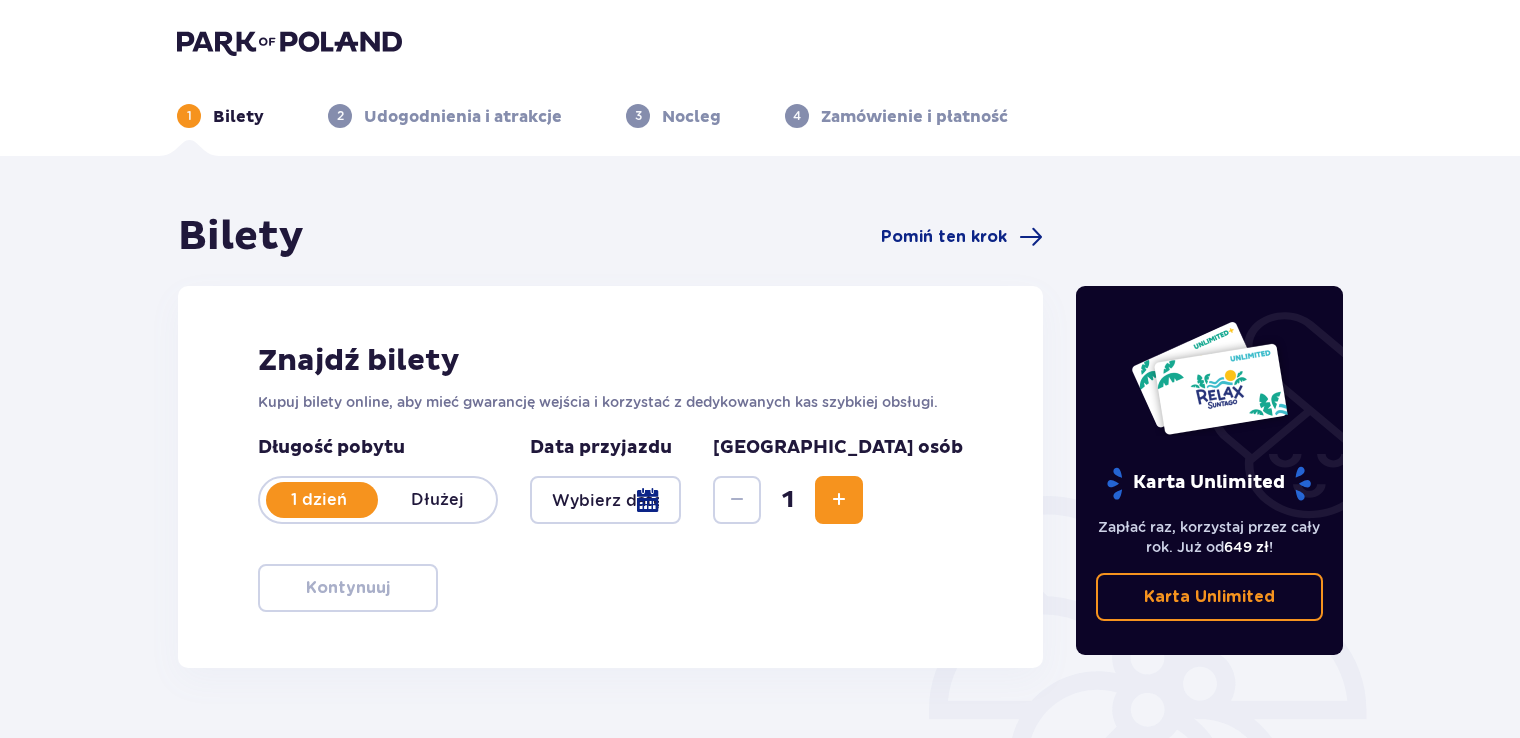 click at bounding box center (605, 500) 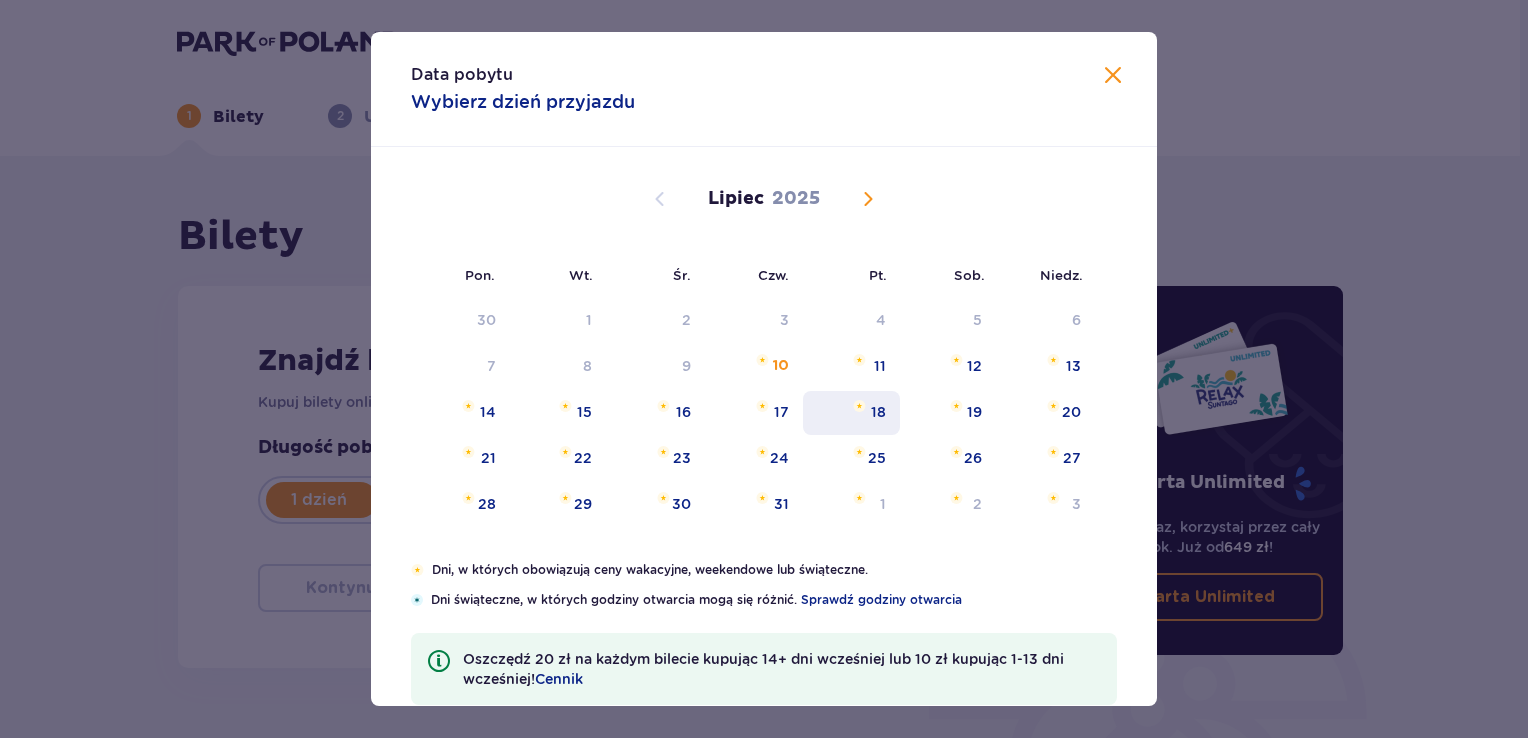 click on "18" at bounding box center (851, 413) 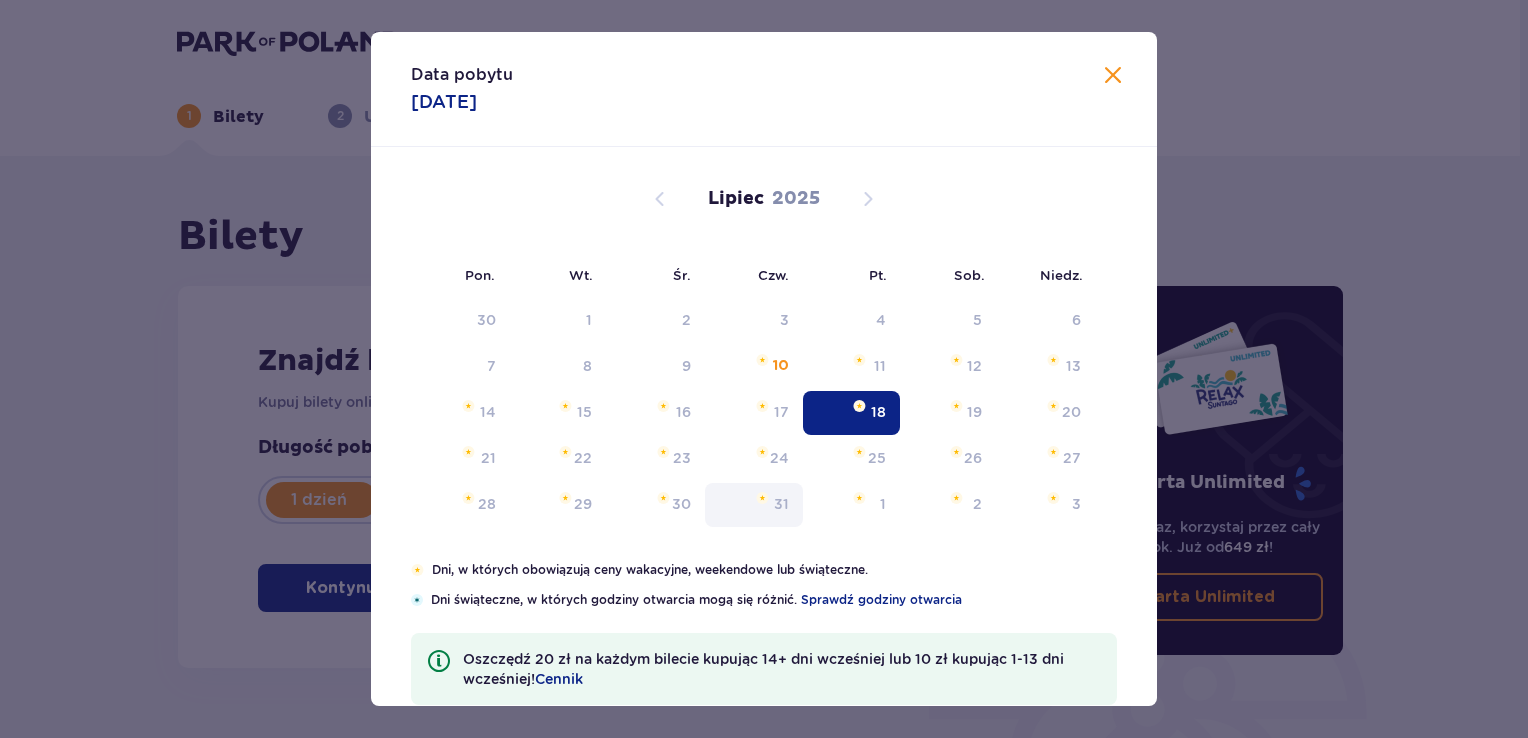 type on "18.07.25" 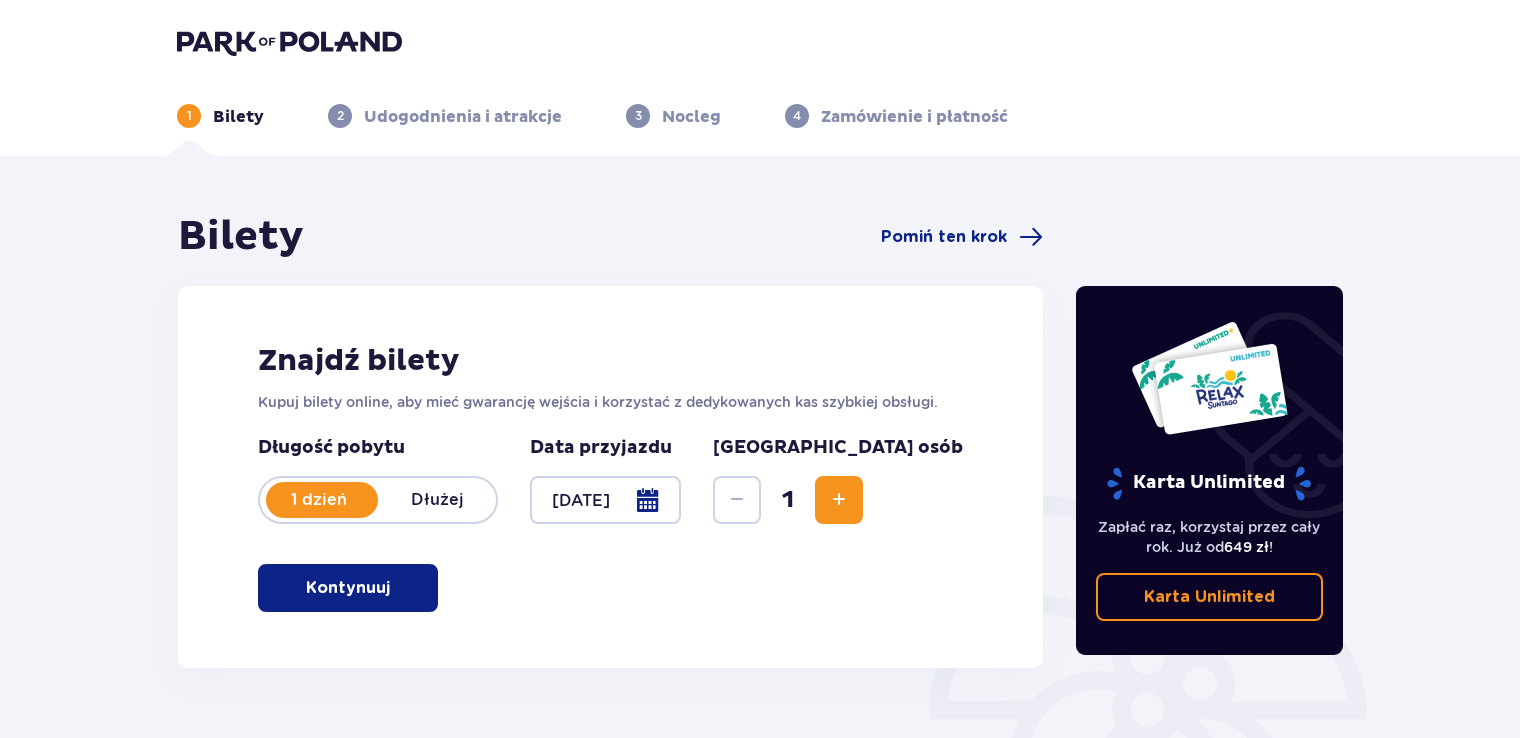 click at bounding box center [839, 500] 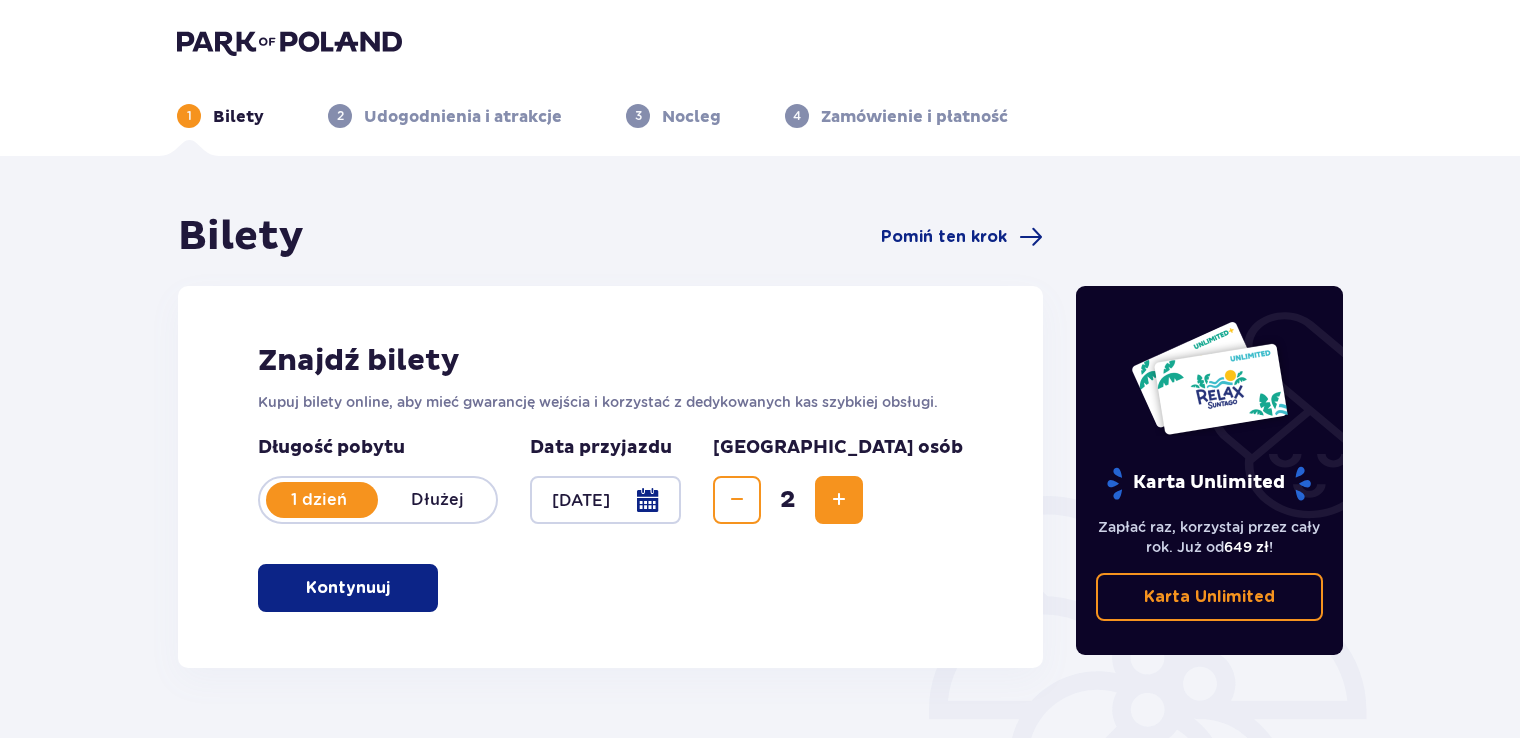 click at bounding box center [839, 500] 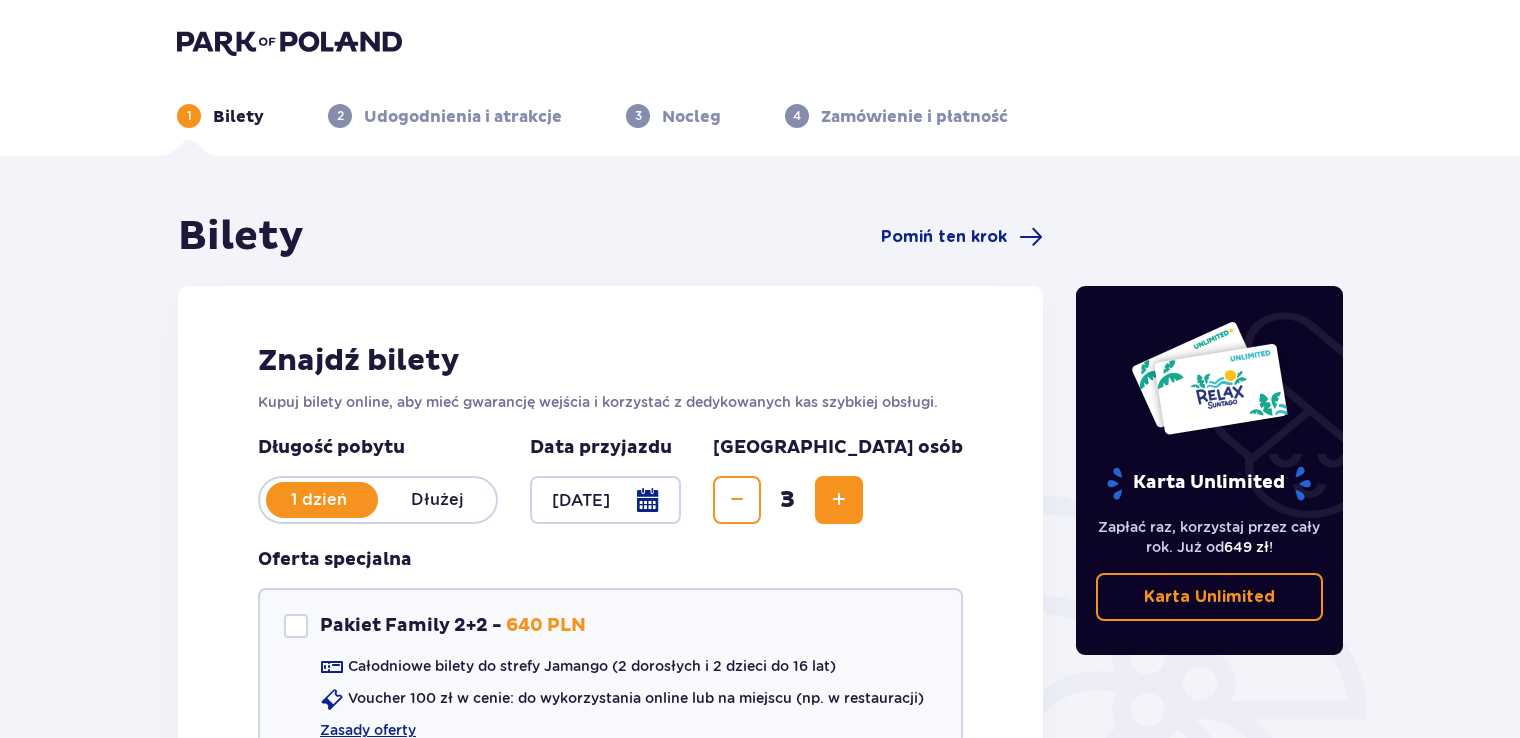 click at bounding box center [839, 500] 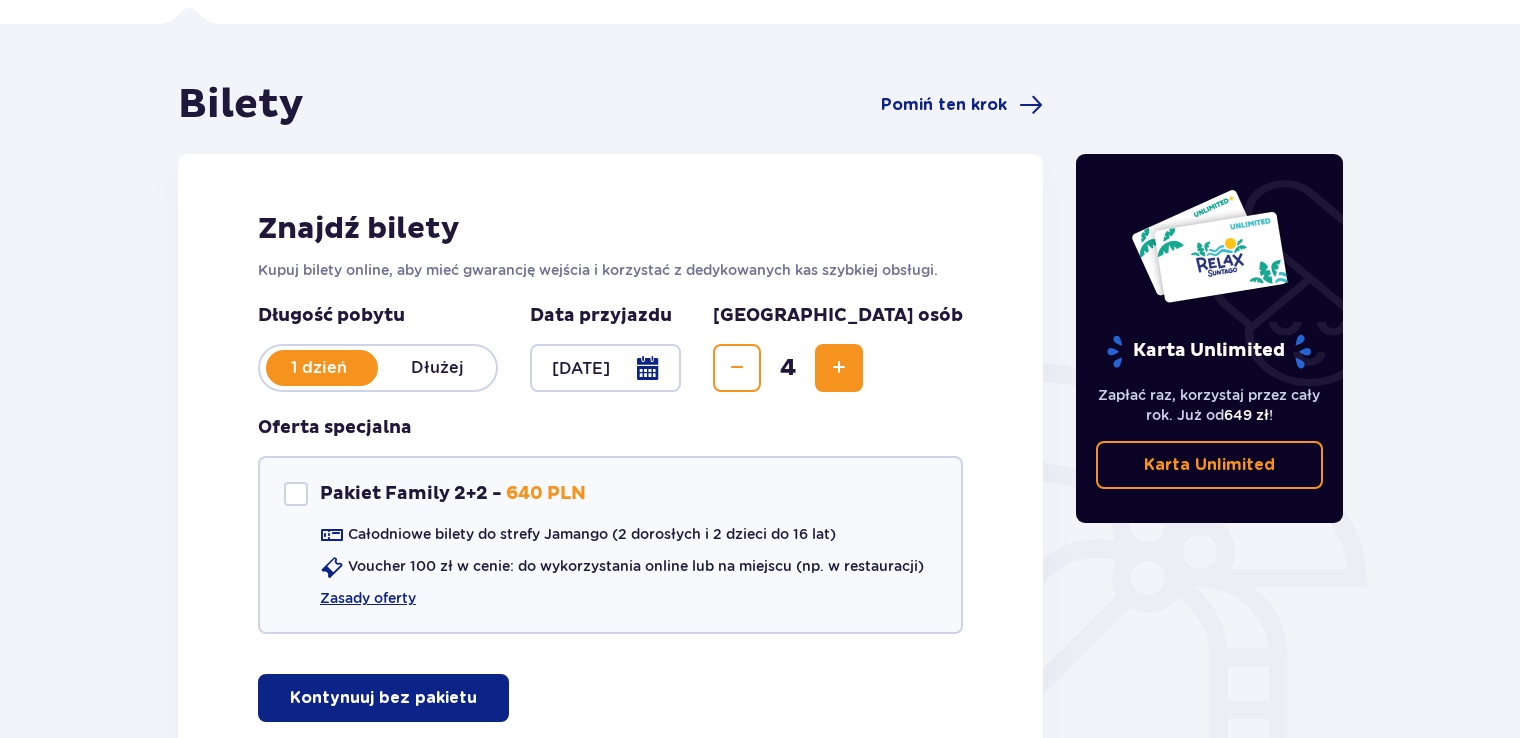 scroll, scrollTop: 120, scrollLeft: 0, axis: vertical 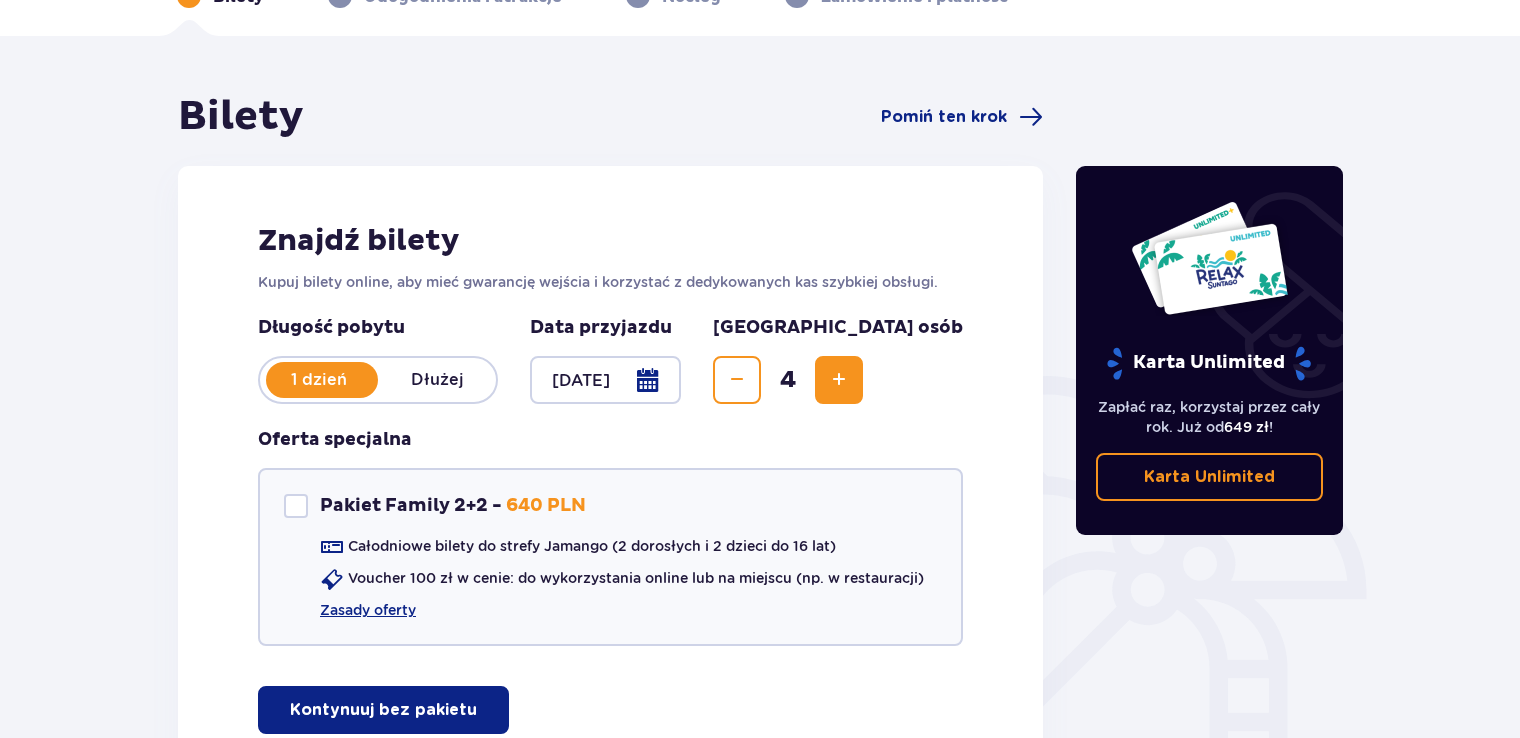 click at bounding box center [839, 380] 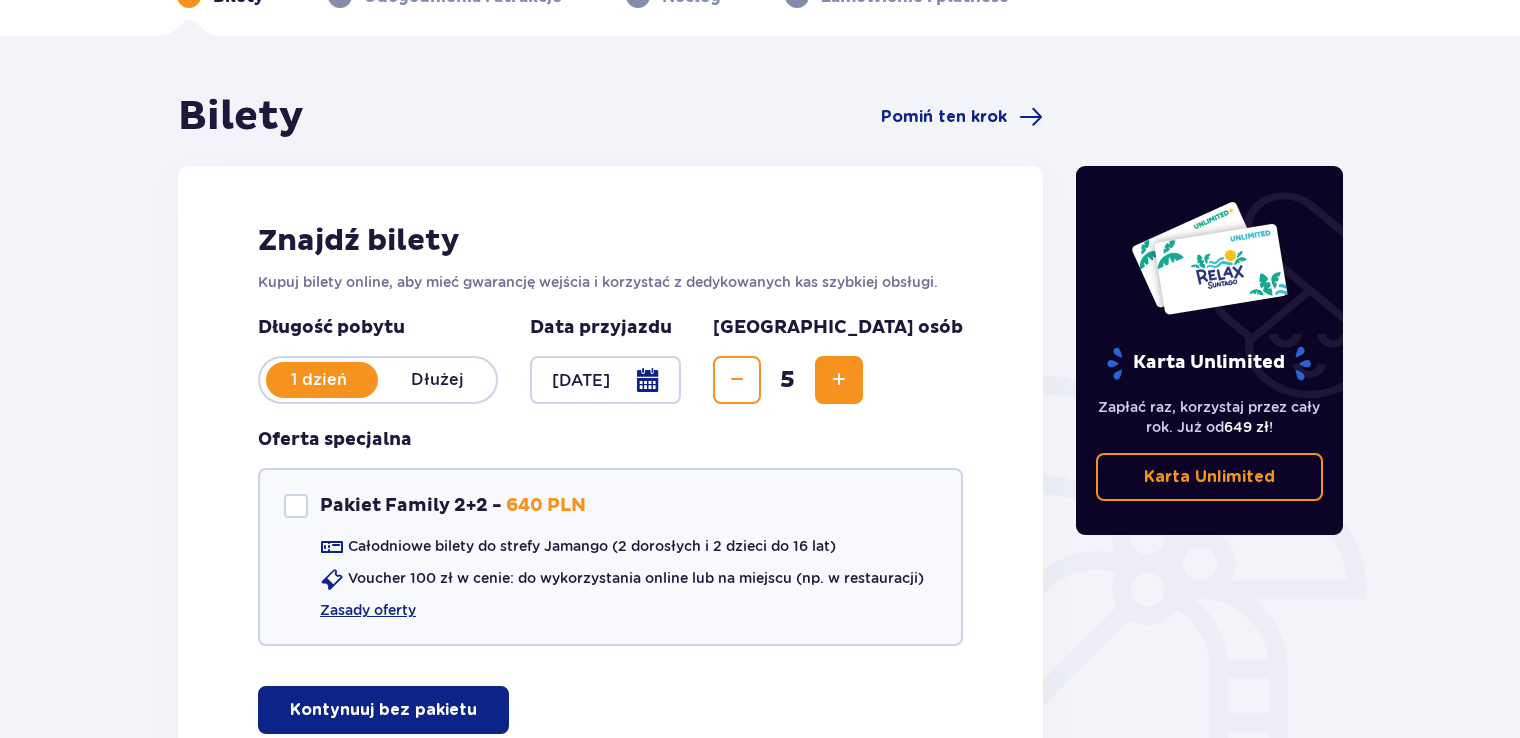 click at bounding box center [839, 380] 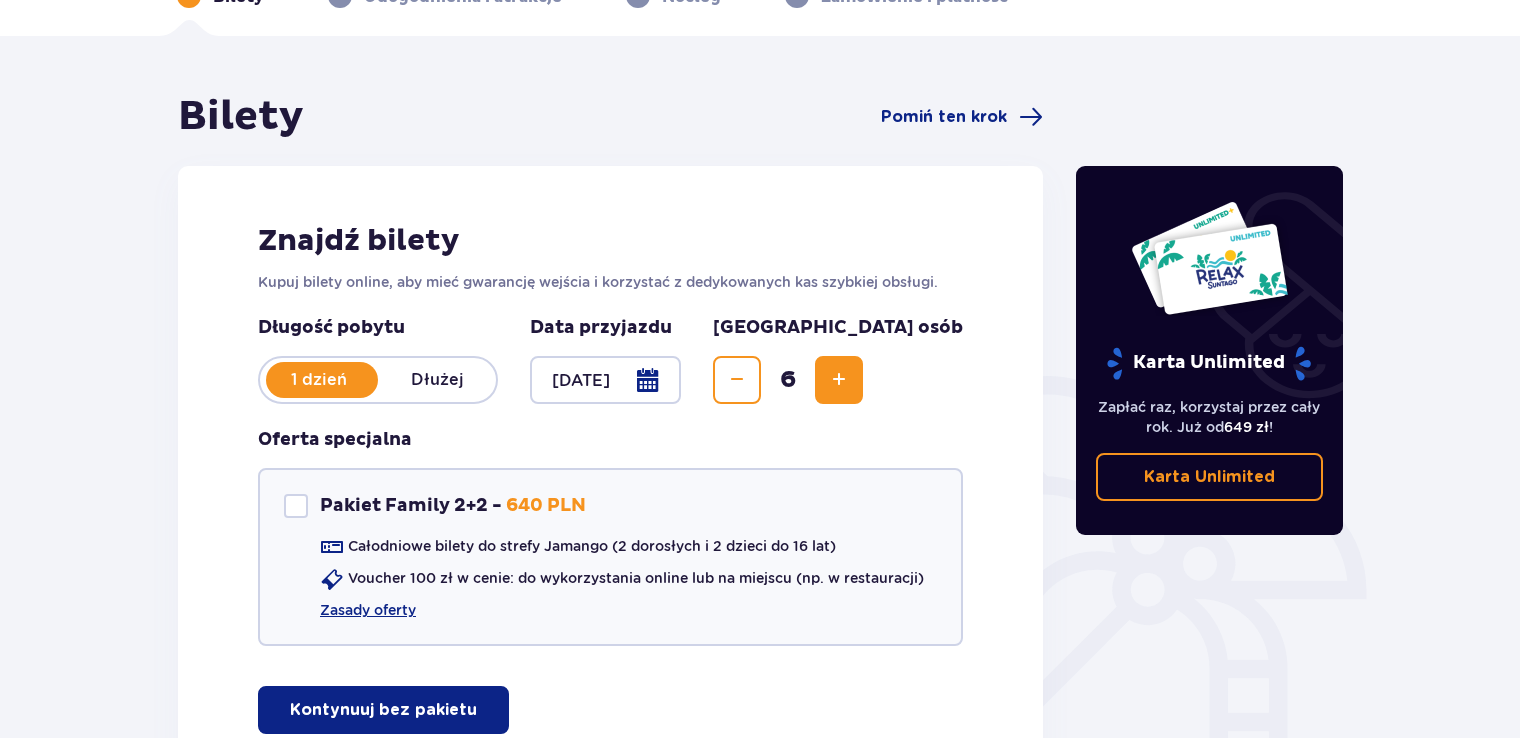 click at bounding box center (839, 380) 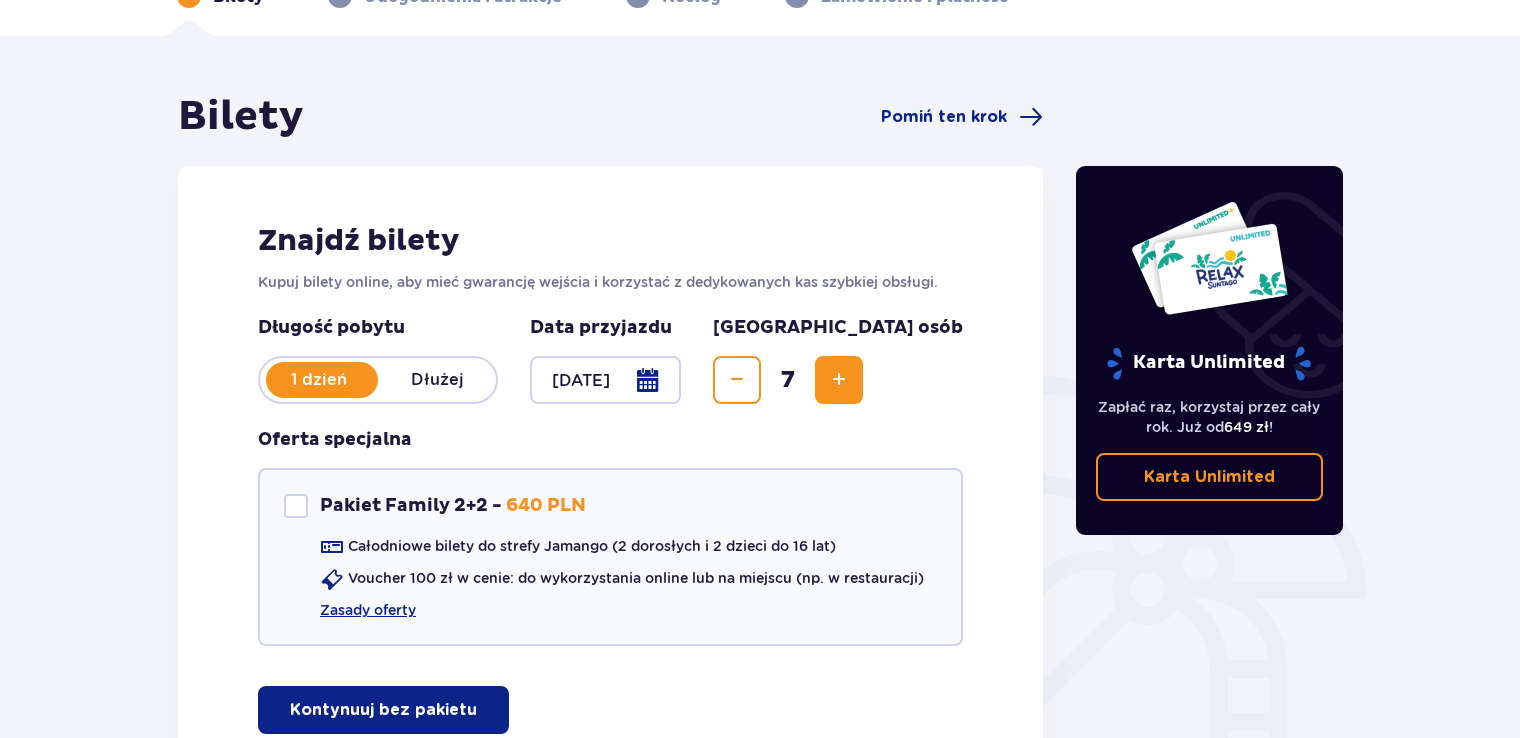 click at bounding box center [839, 380] 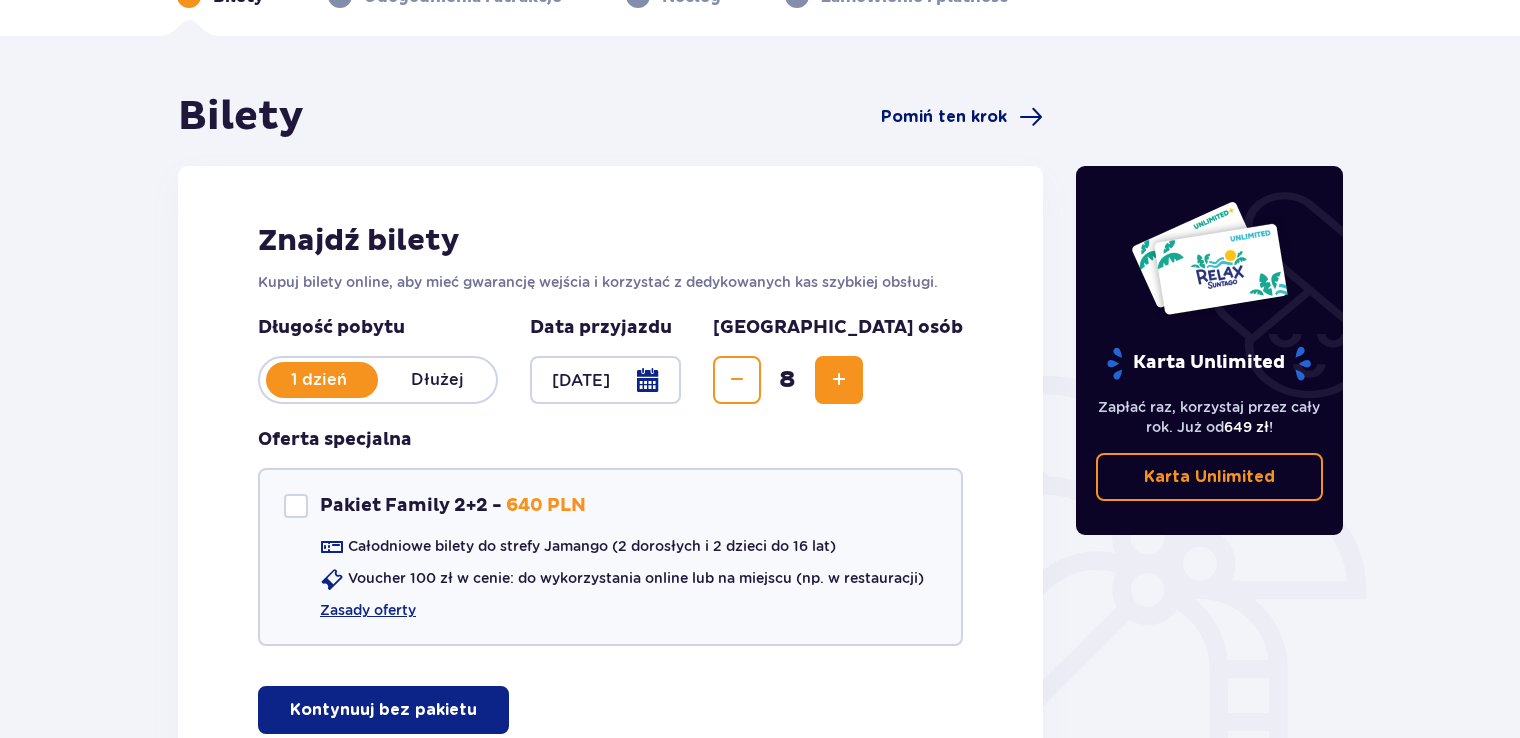 click on "Pomiń ten krok" at bounding box center [944, 117] 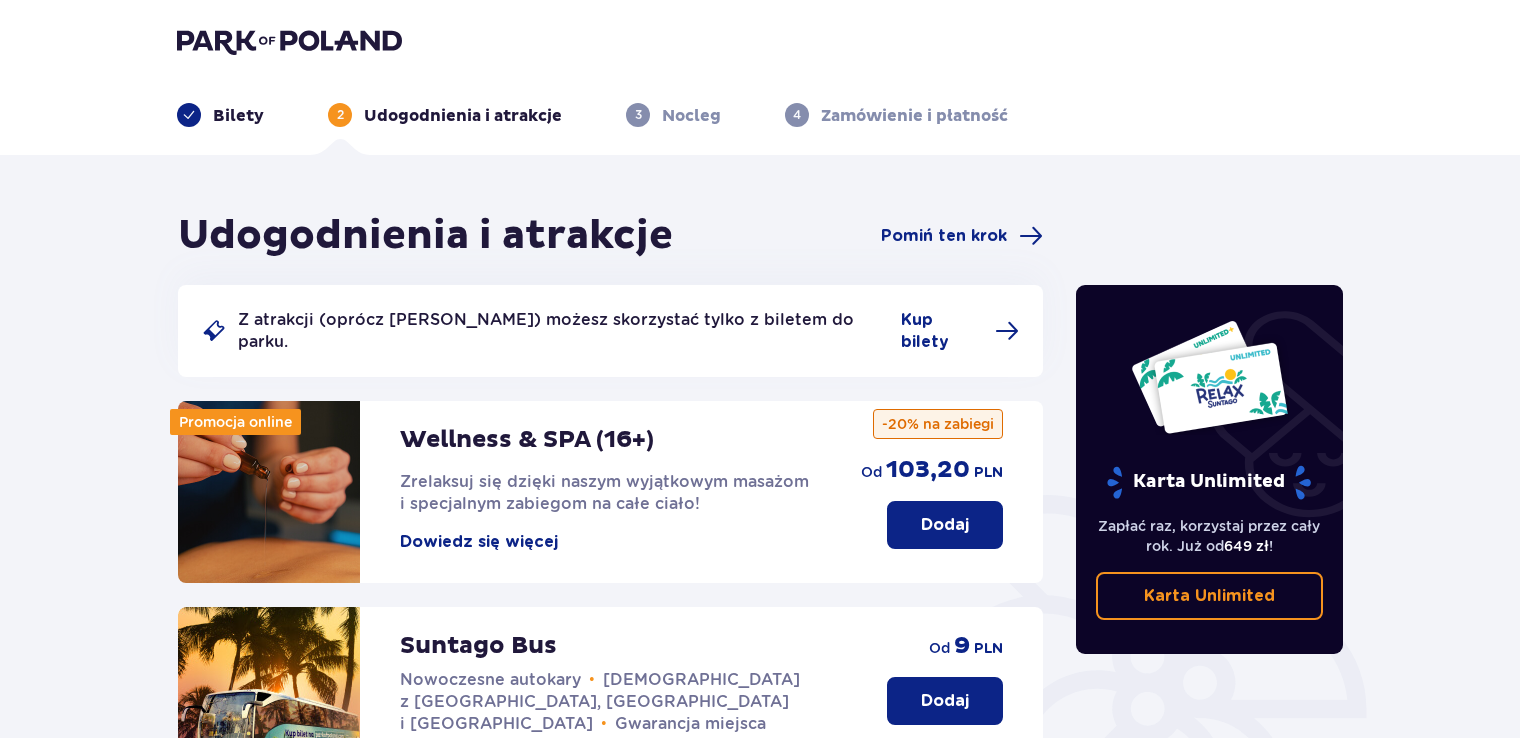 scroll, scrollTop: 0, scrollLeft: 0, axis: both 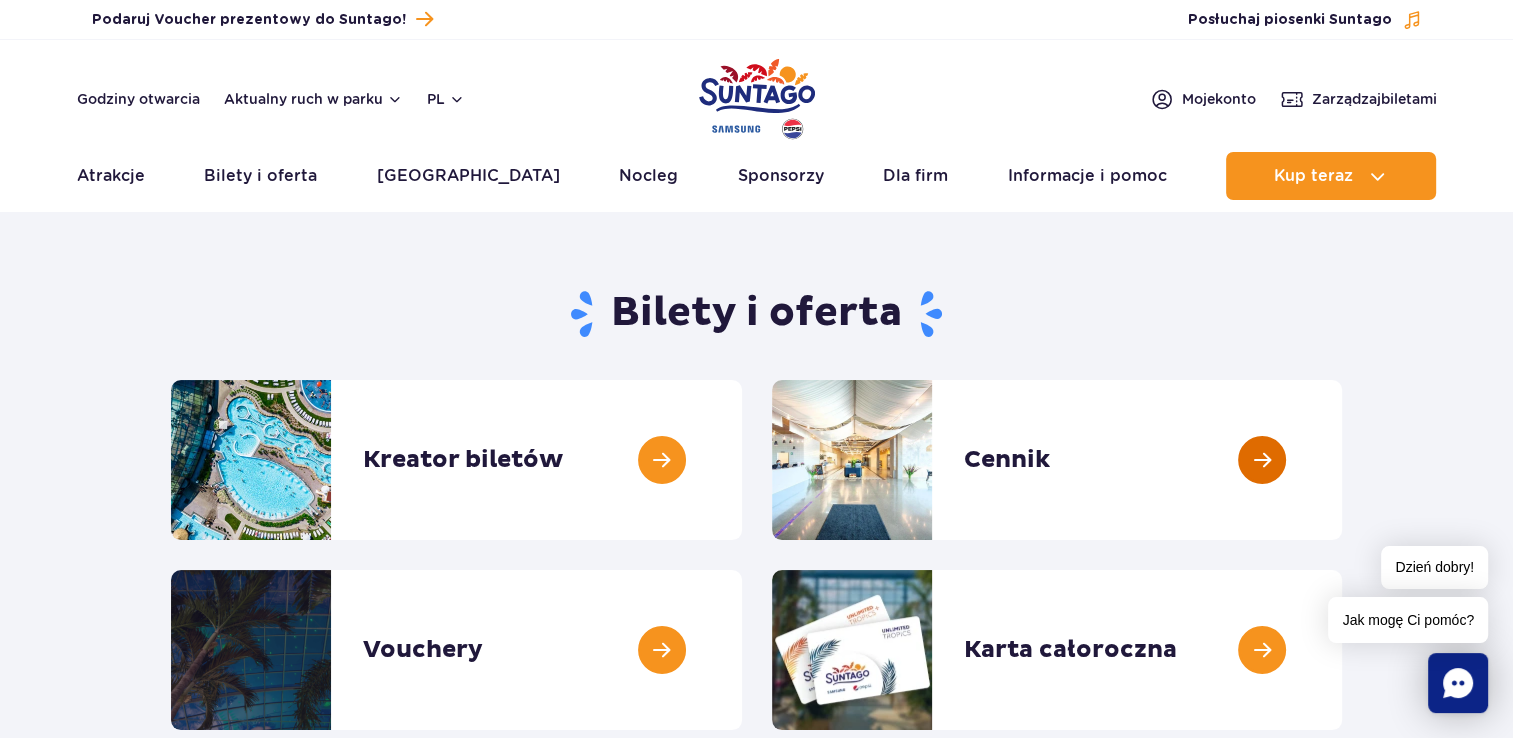 click at bounding box center (1342, 460) 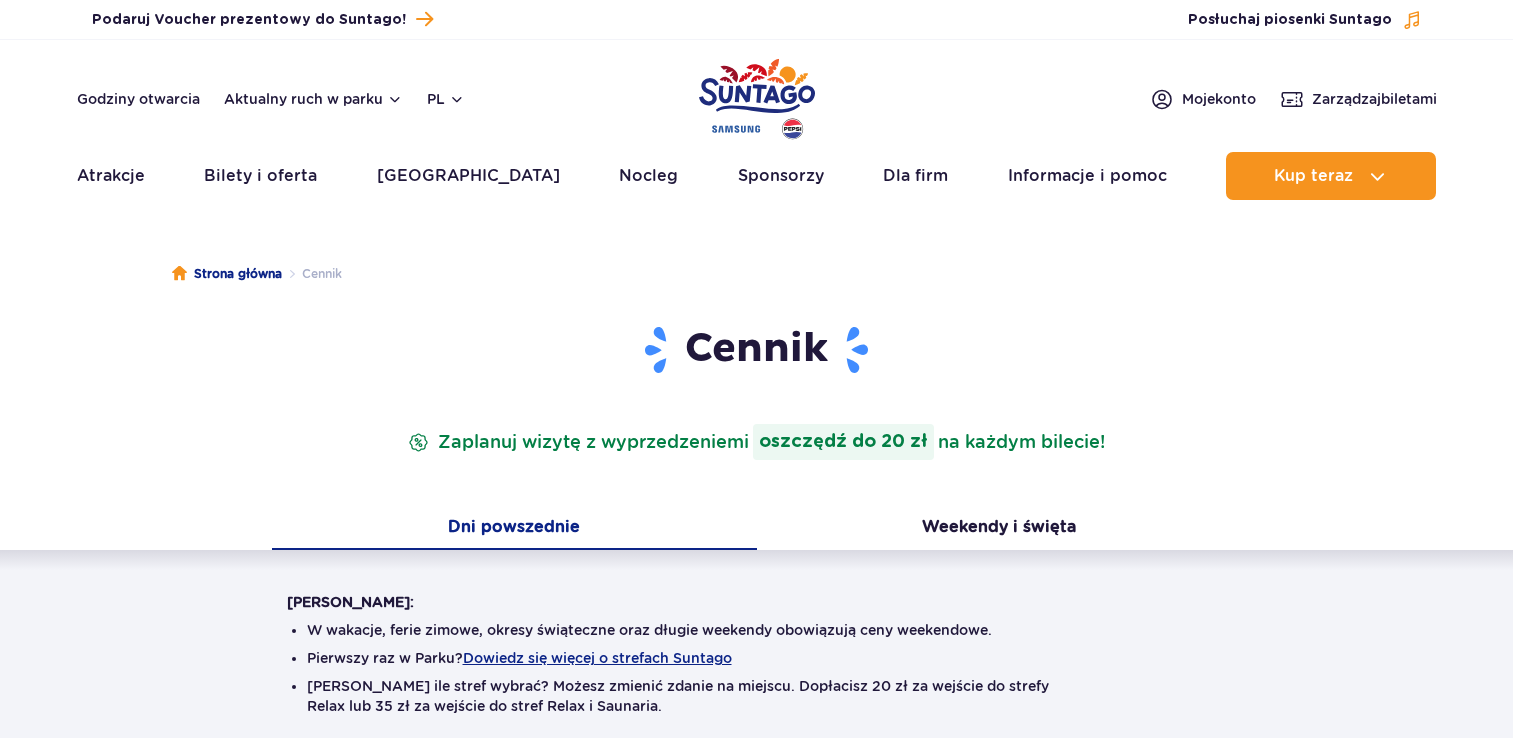 scroll, scrollTop: 0, scrollLeft: 0, axis: both 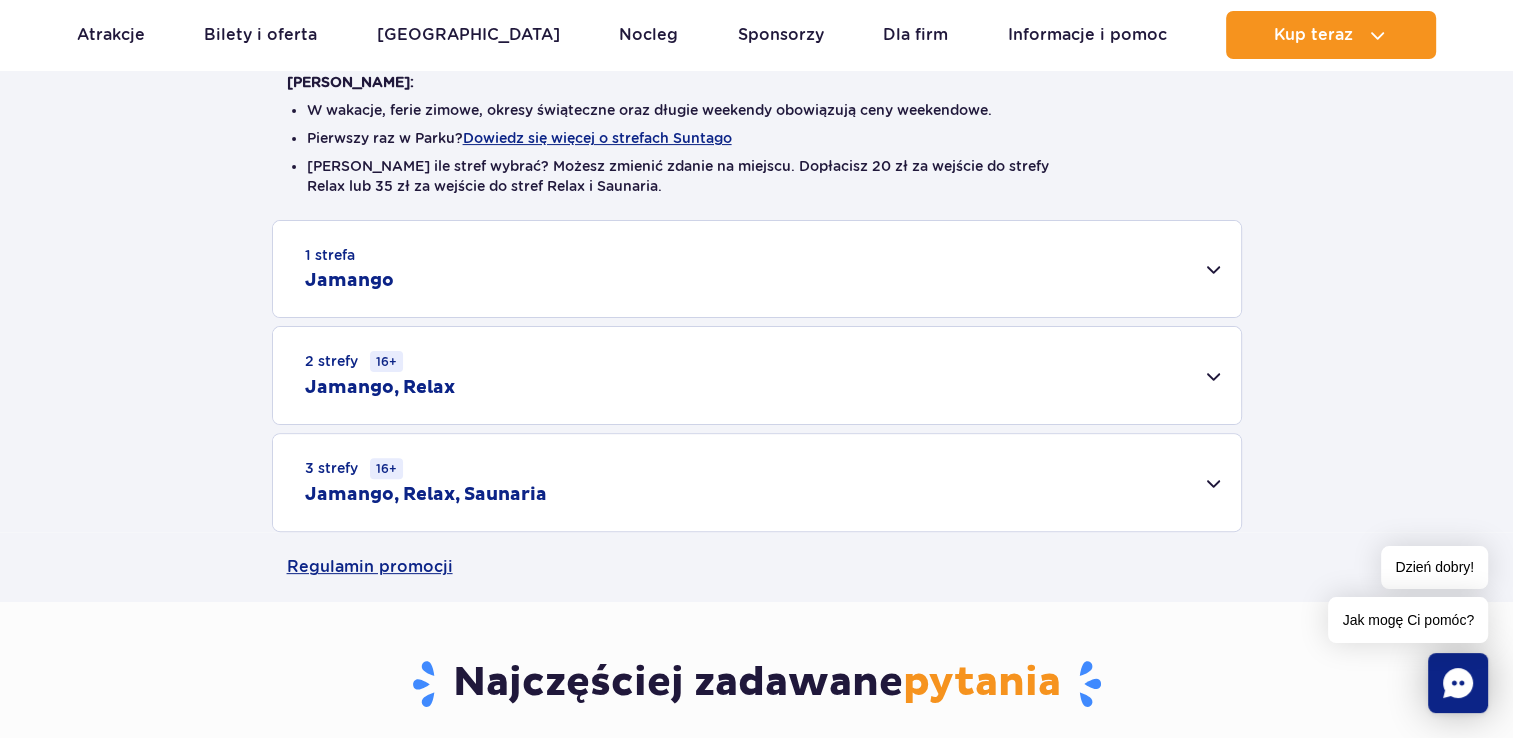 click on "2 strefy  16+
Jamango, Relax" at bounding box center (757, 375) 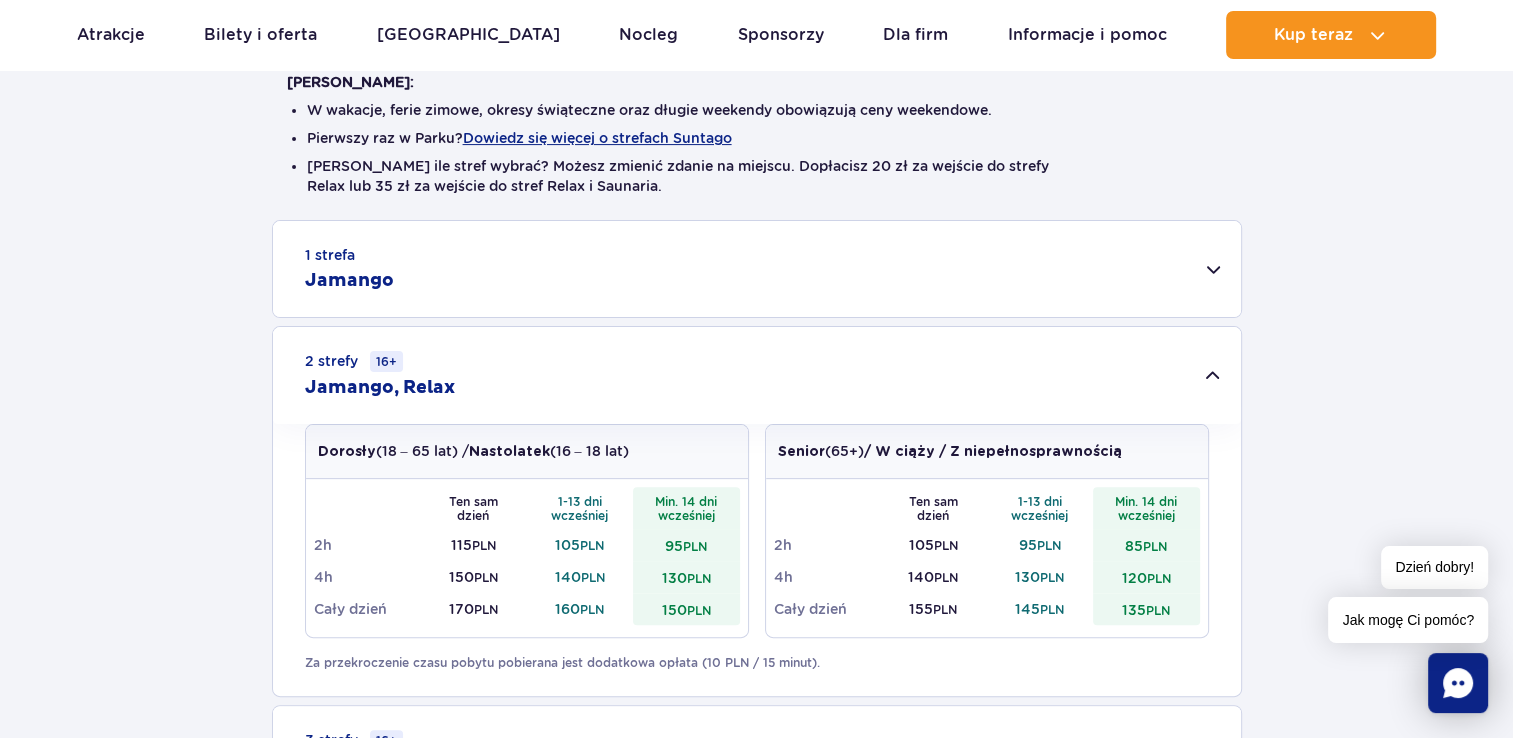 click on "1 strefa
Jamango" at bounding box center (757, 269) 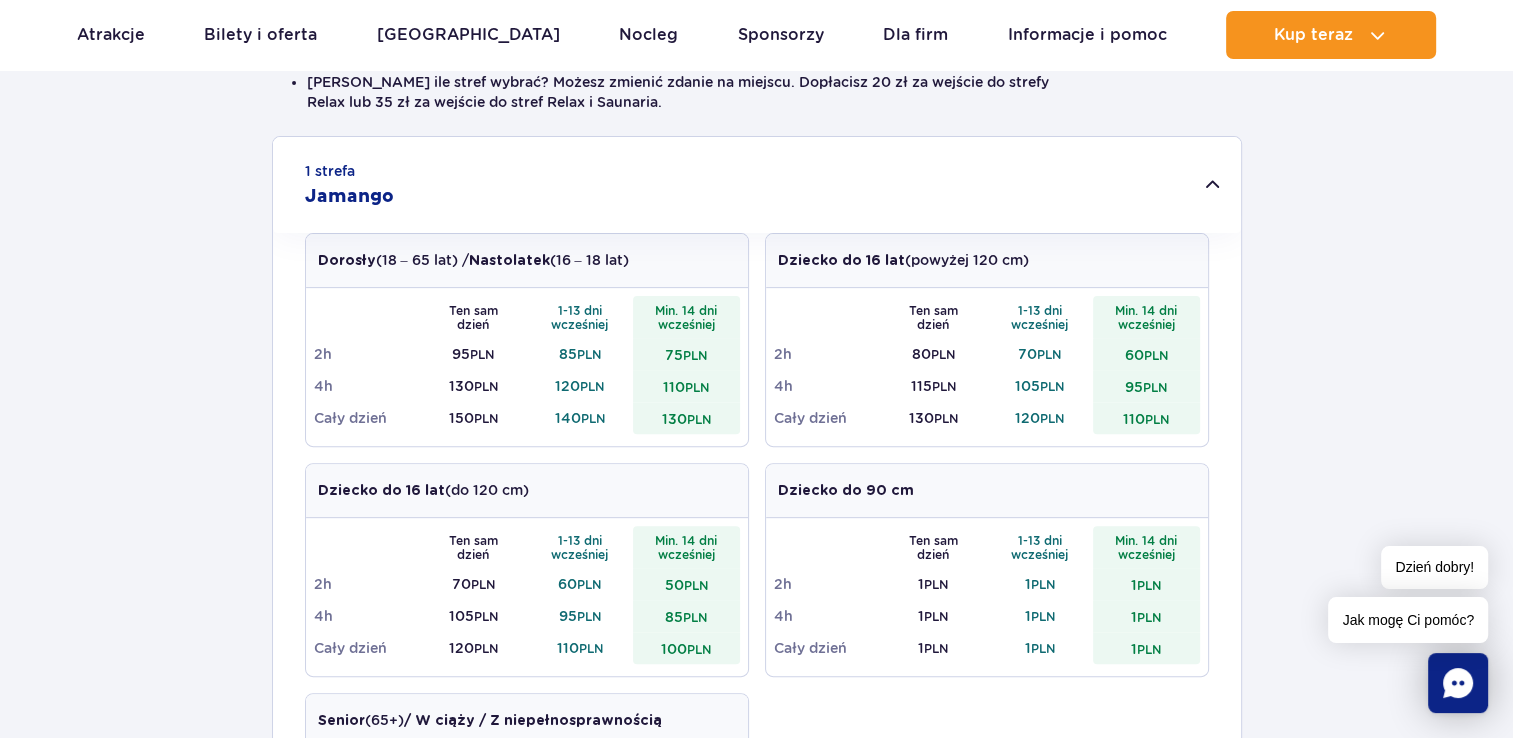 scroll, scrollTop: 600, scrollLeft: 0, axis: vertical 